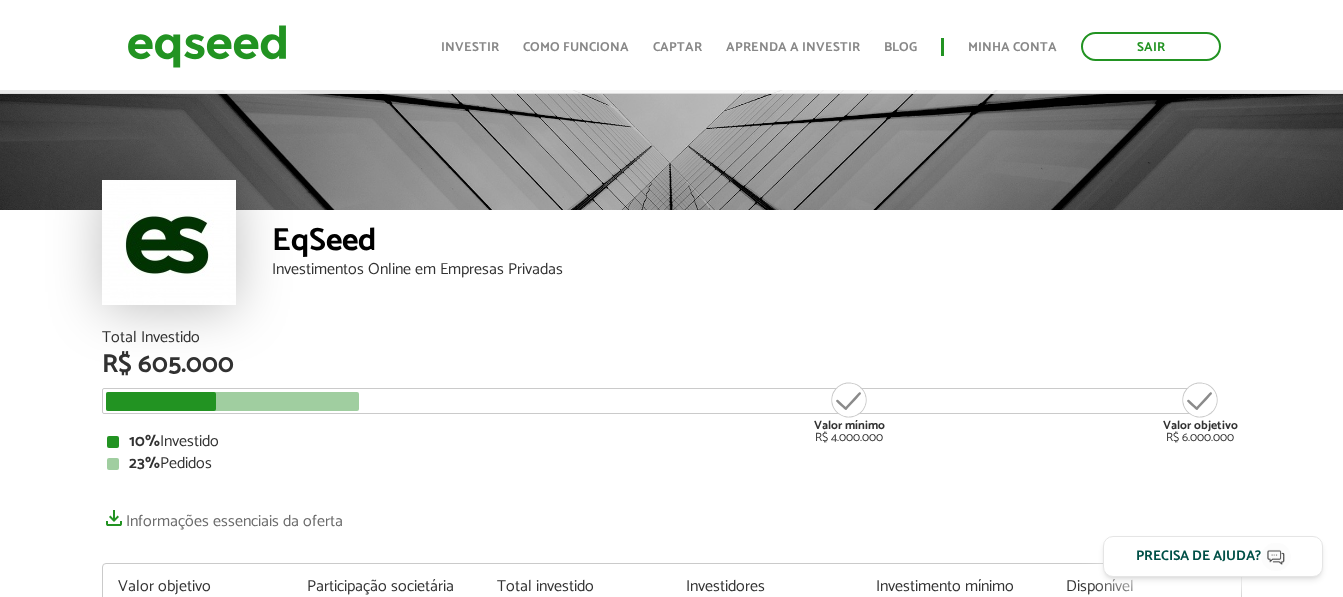 scroll, scrollTop: 200, scrollLeft: 0, axis: vertical 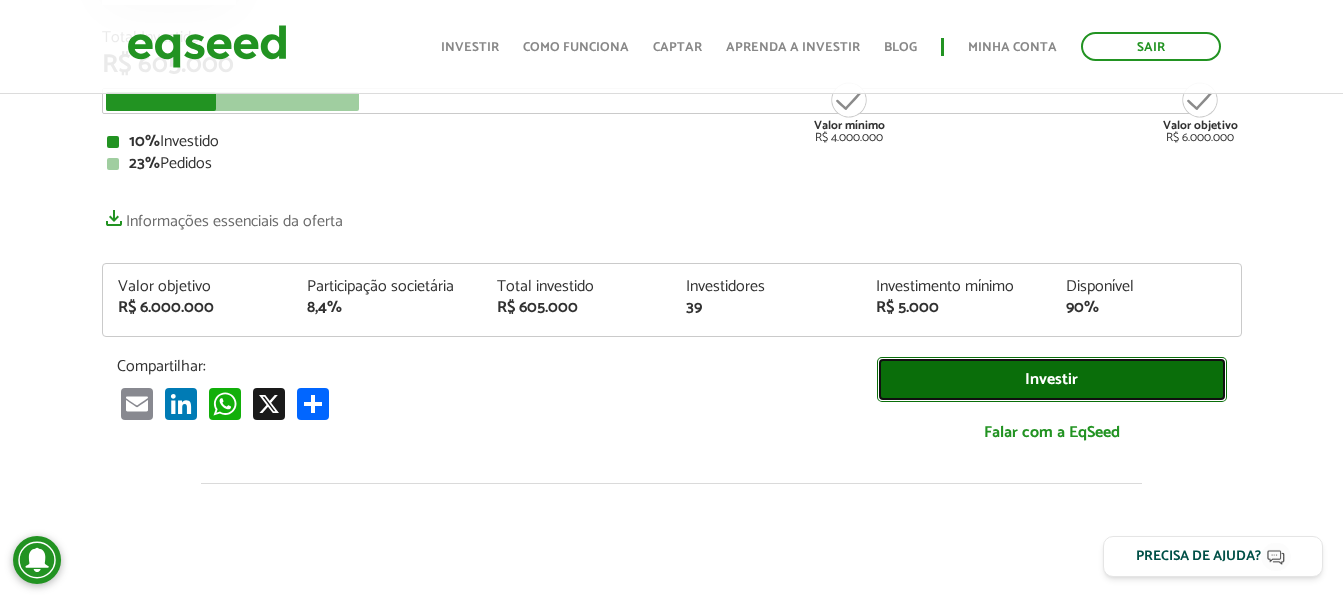 click on "Investir" at bounding box center (1052, 379) 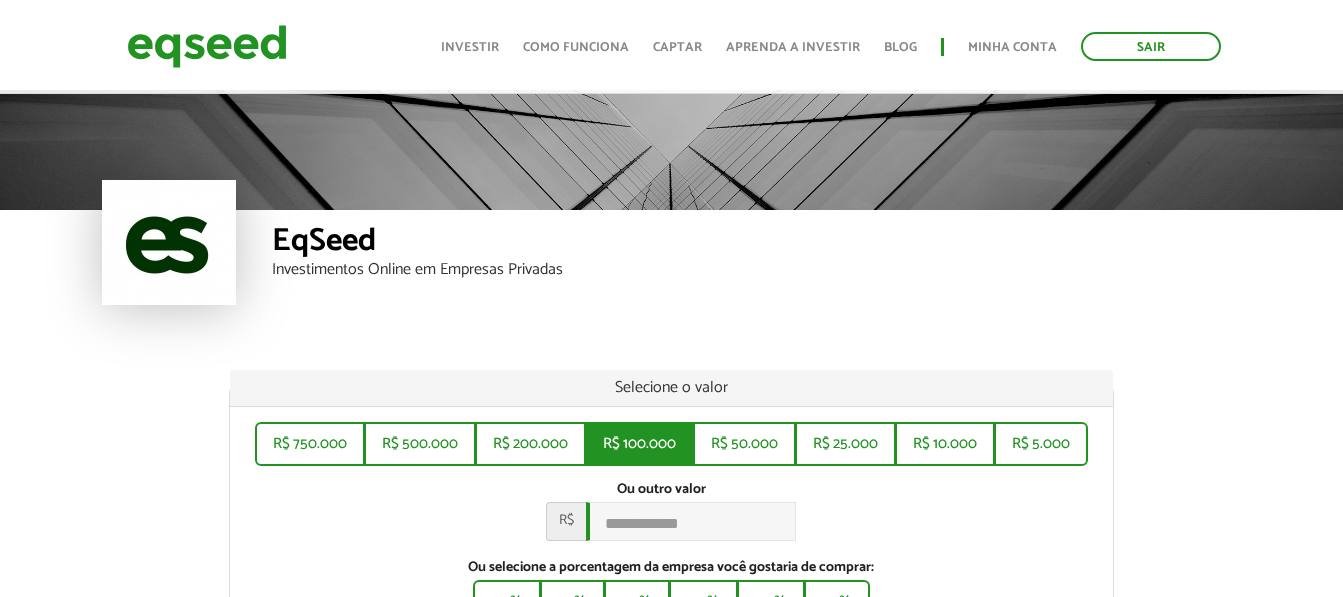 scroll, scrollTop: 264, scrollLeft: 0, axis: vertical 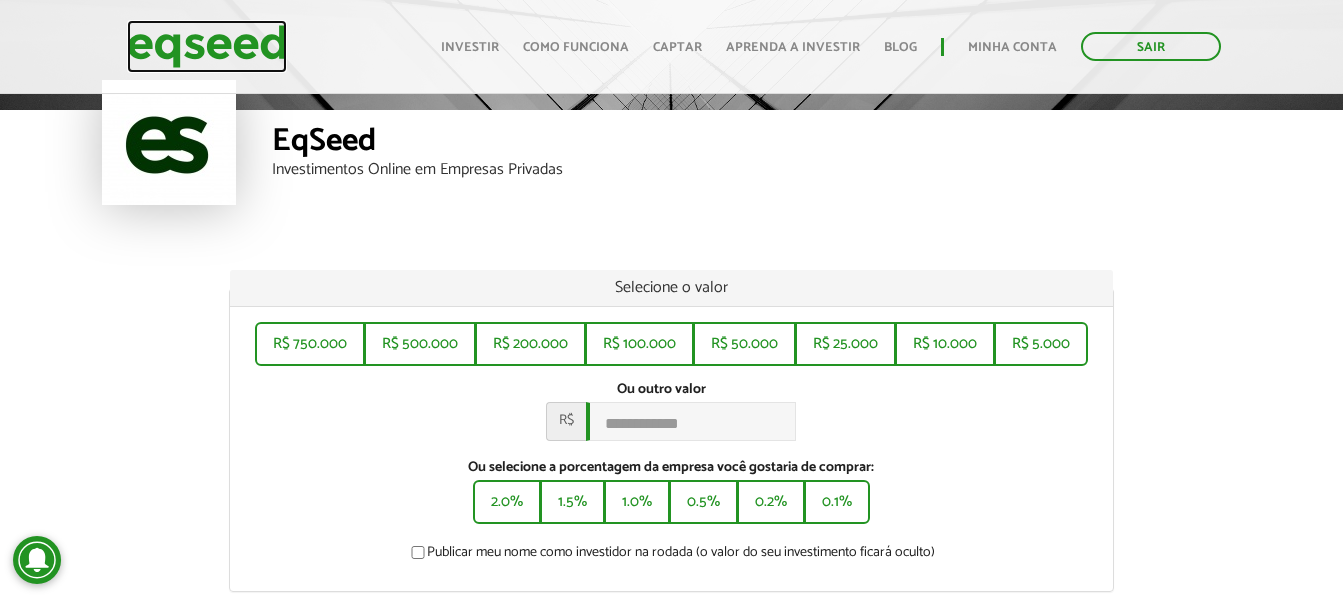 click at bounding box center (207, 46) 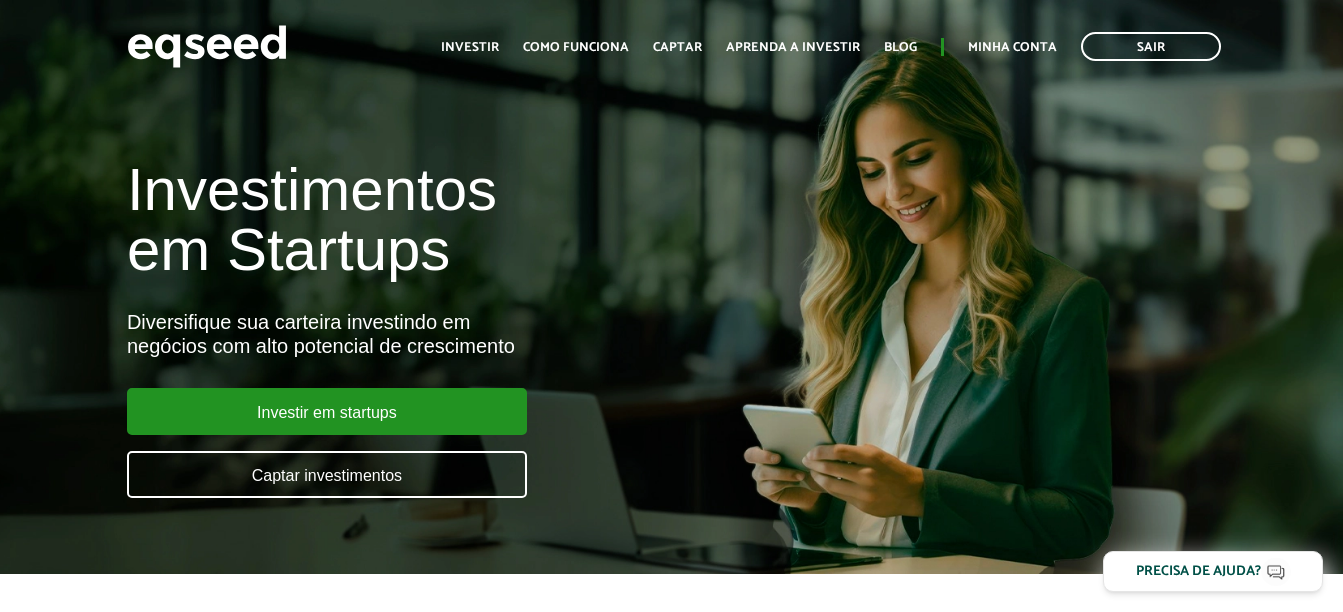 scroll, scrollTop: 0, scrollLeft: 0, axis: both 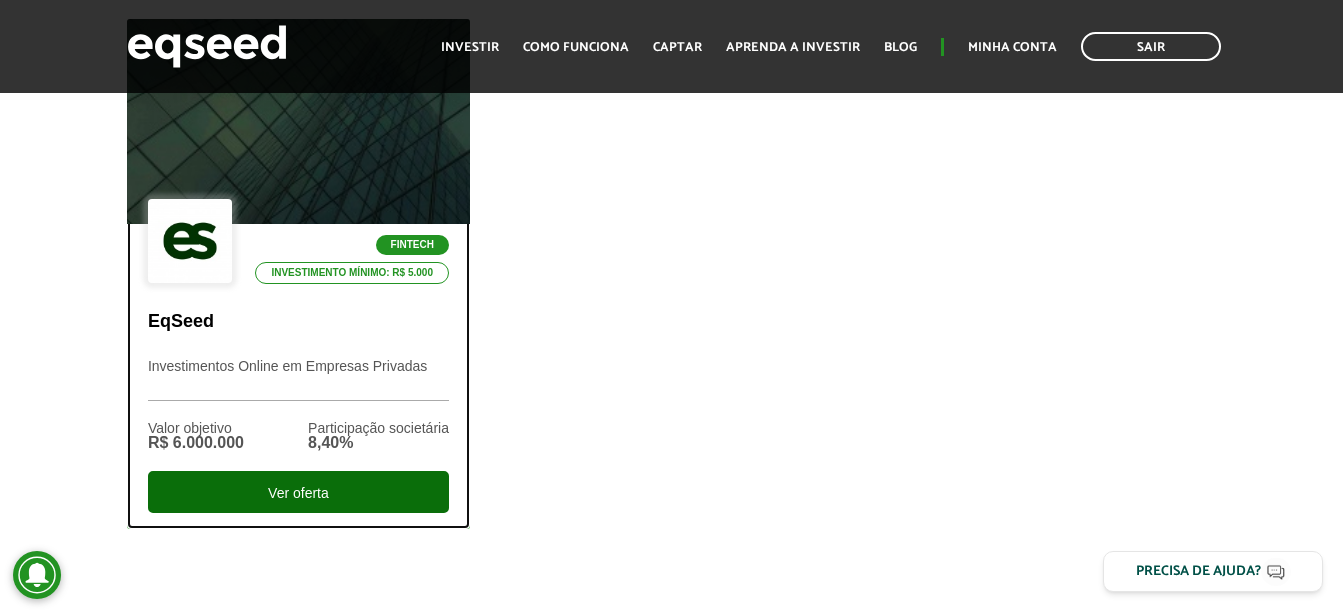 click on "Ver oferta" at bounding box center (298, 492) 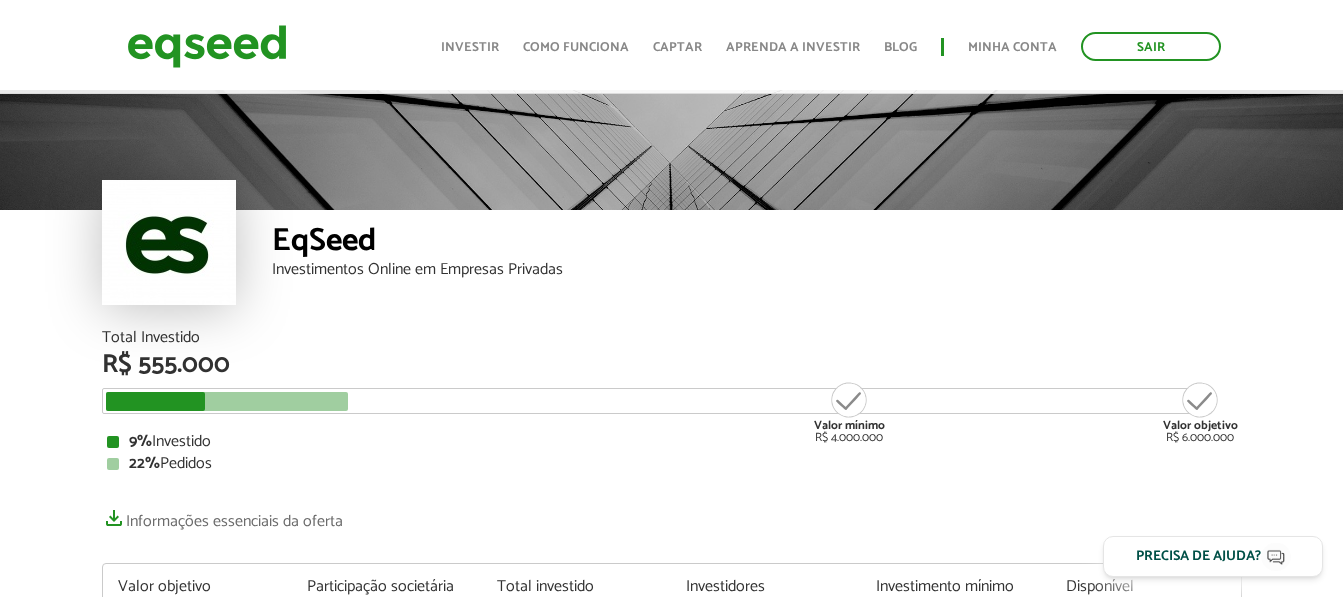 scroll, scrollTop: 200, scrollLeft: 0, axis: vertical 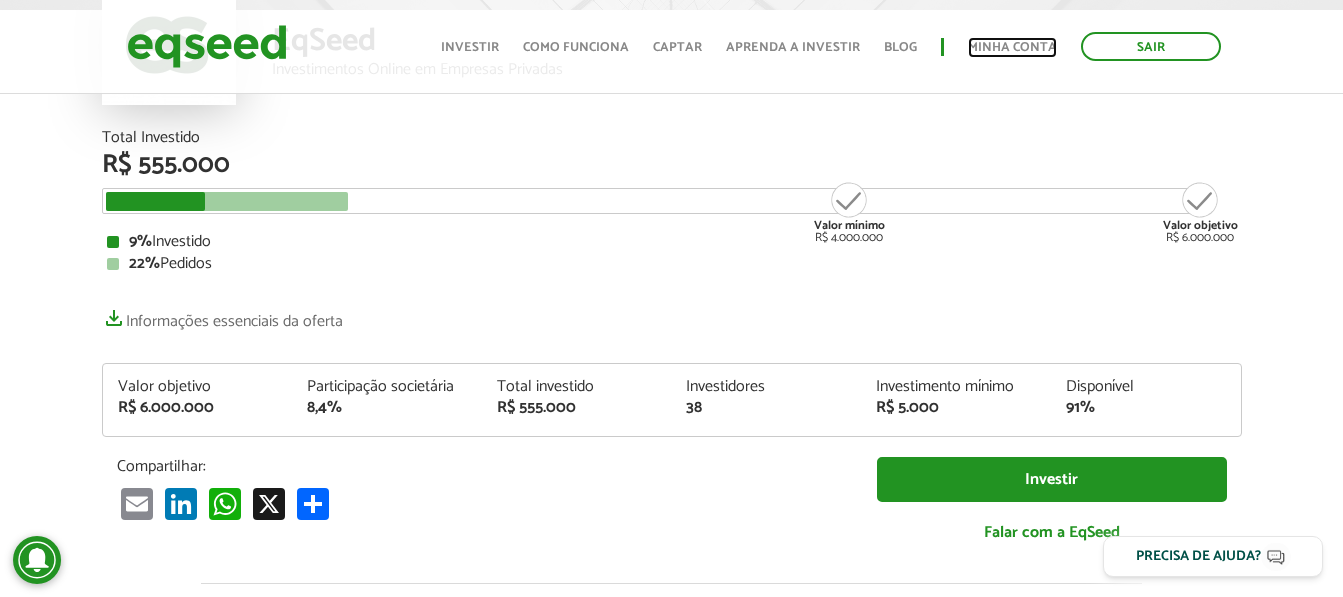 click on "Minha conta" at bounding box center (1012, 47) 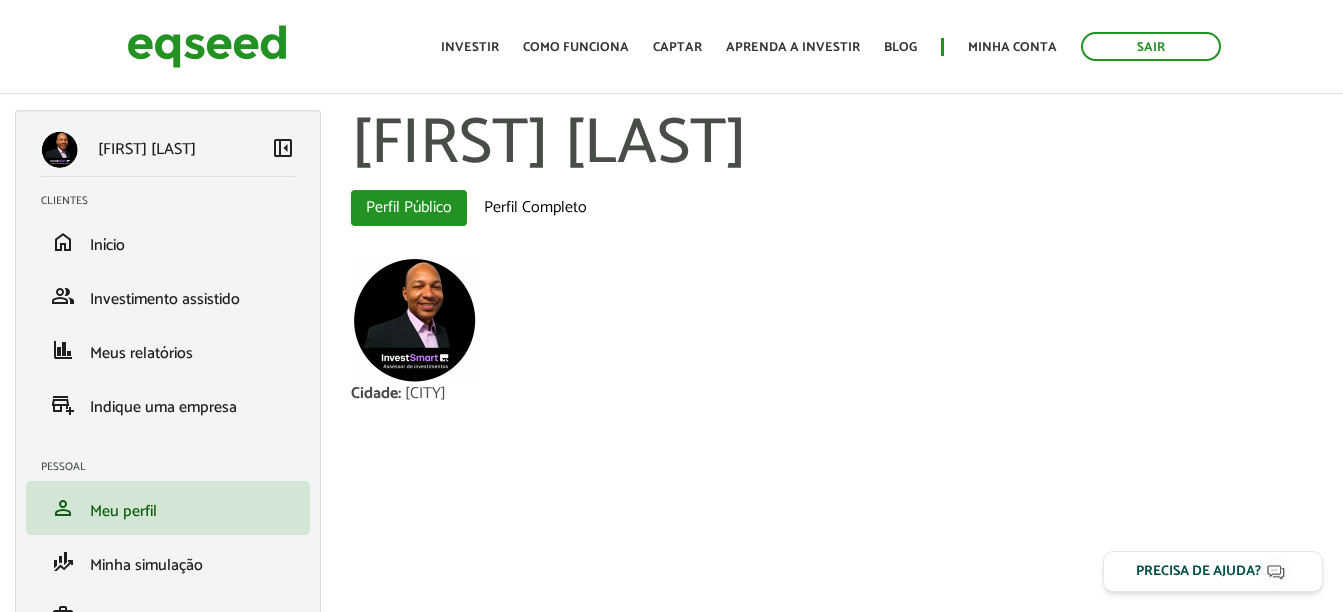 scroll, scrollTop: 0, scrollLeft: 0, axis: both 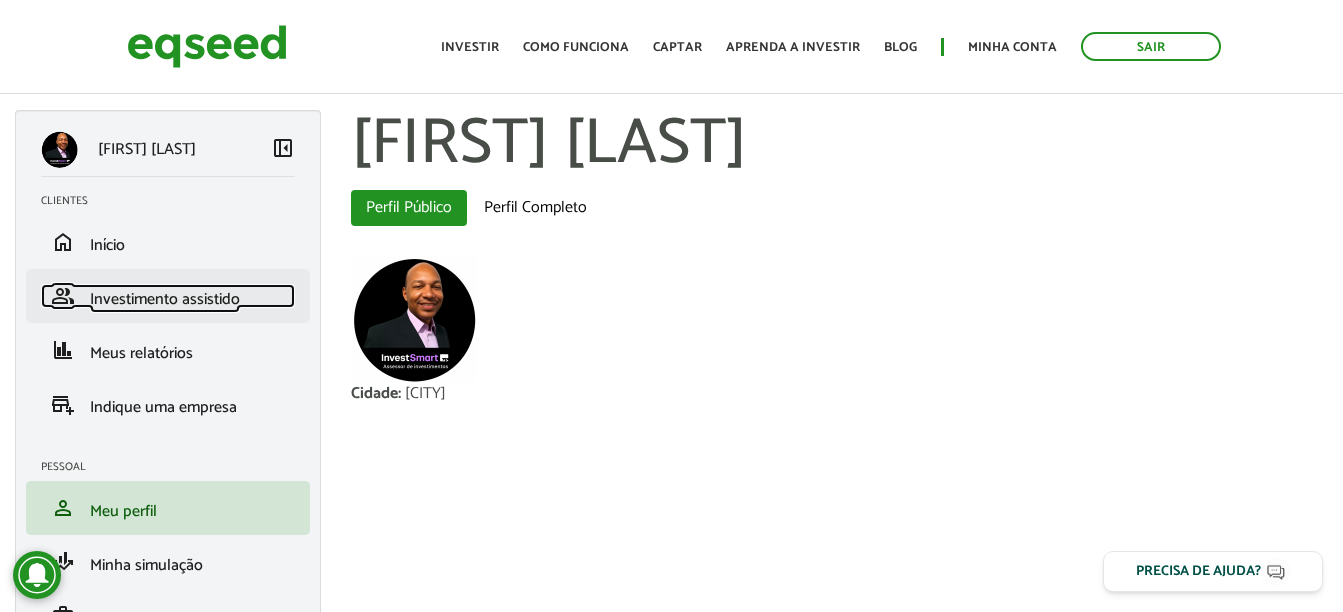 click on "Investimento assistido" at bounding box center [165, 299] 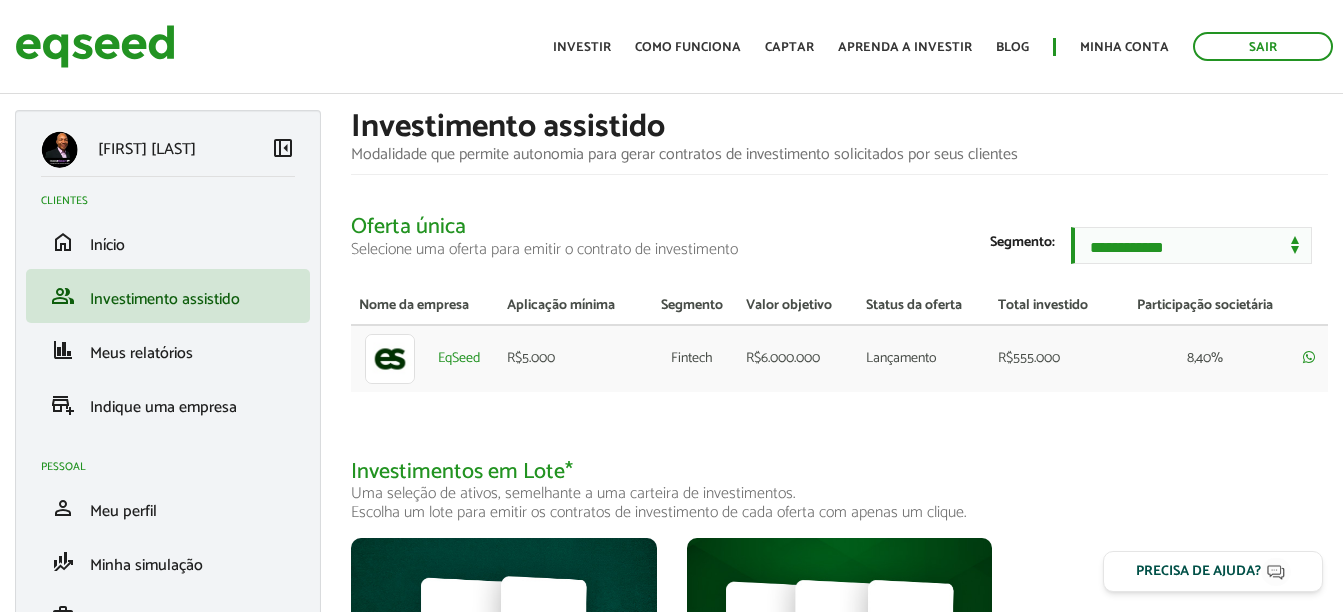 scroll, scrollTop: 0, scrollLeft: 0, axis: both 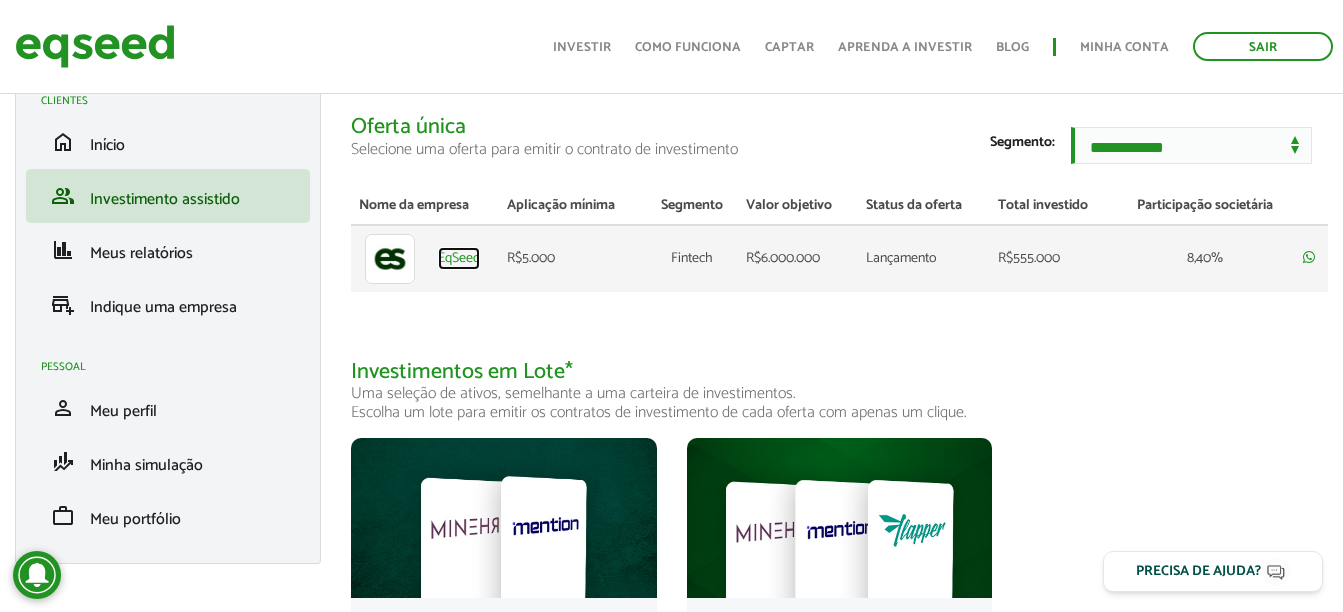 click on "EqSeed" at bounding box center (459, 259) 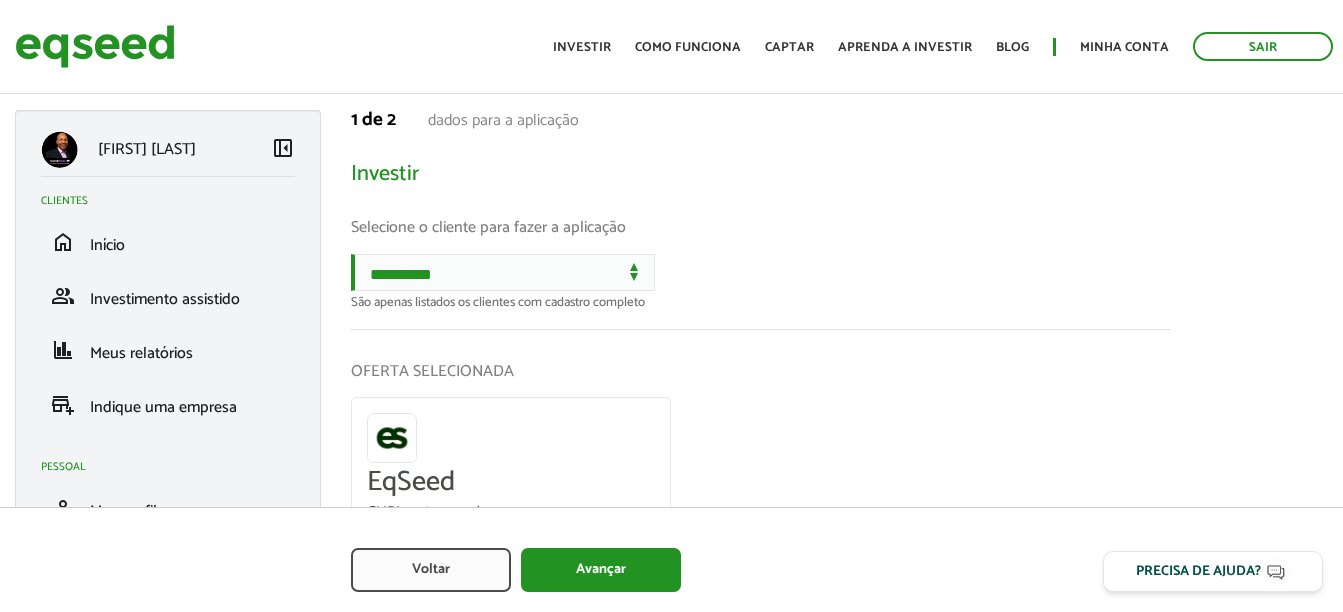 scroll, scrollTop: 0, scrollLeft: 0, axis: both 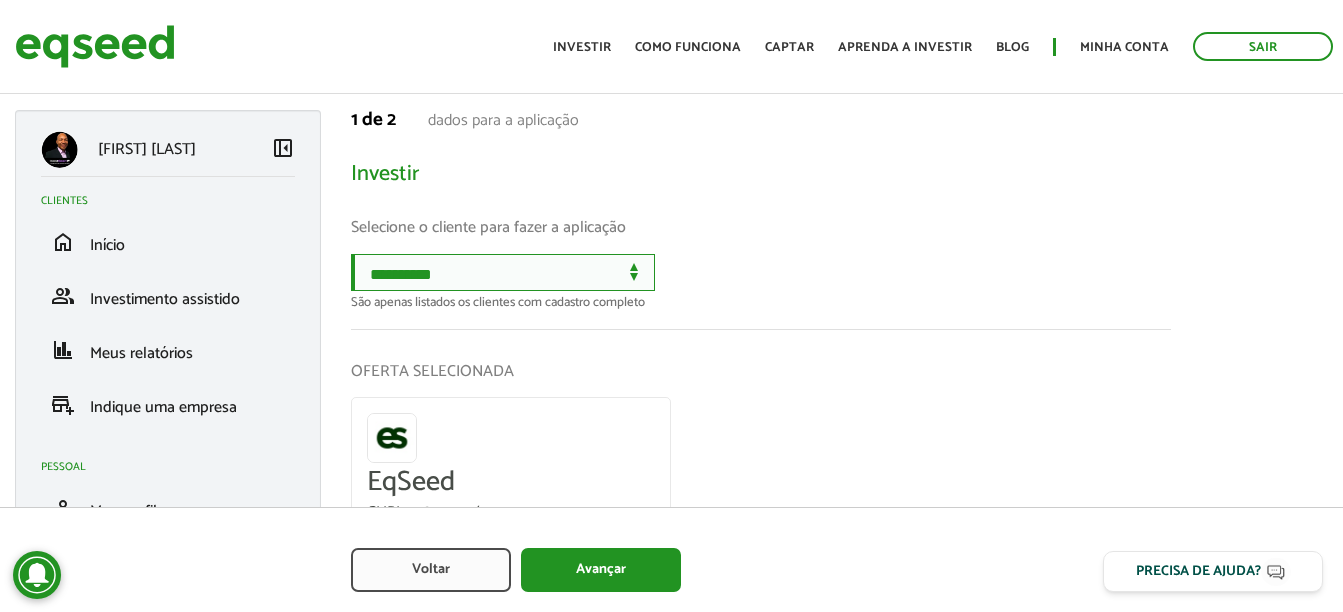 click on "**********" at bounding box center (503, 272) 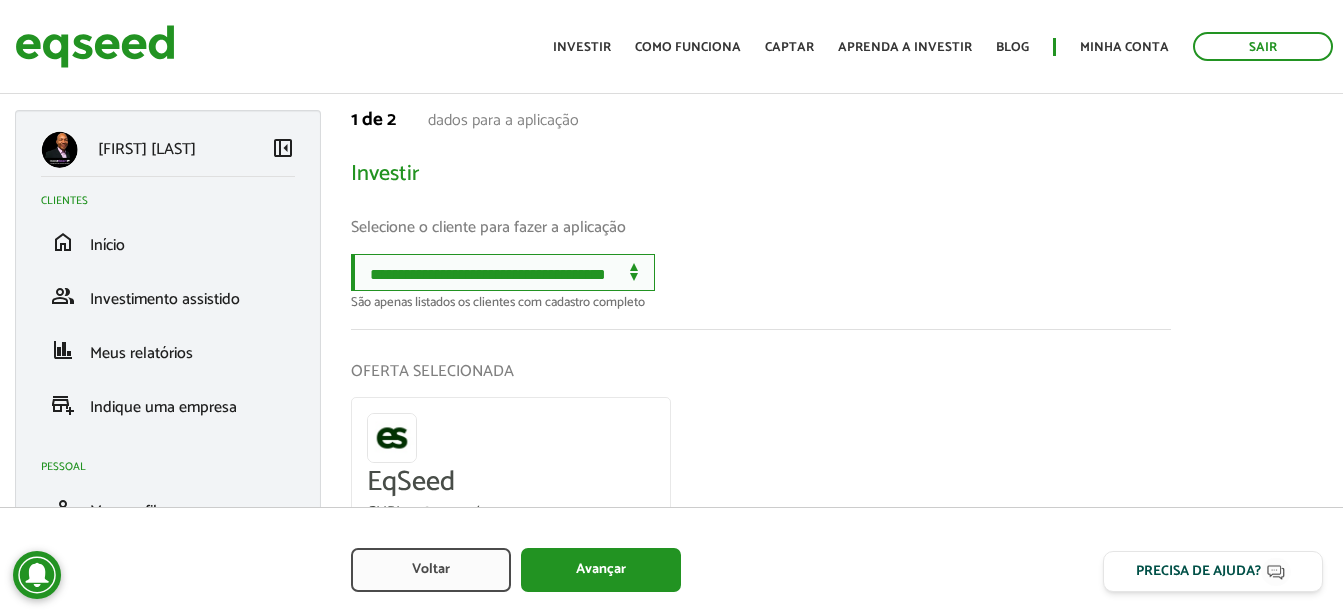 click on "**********" at bounding box center [503, 272] 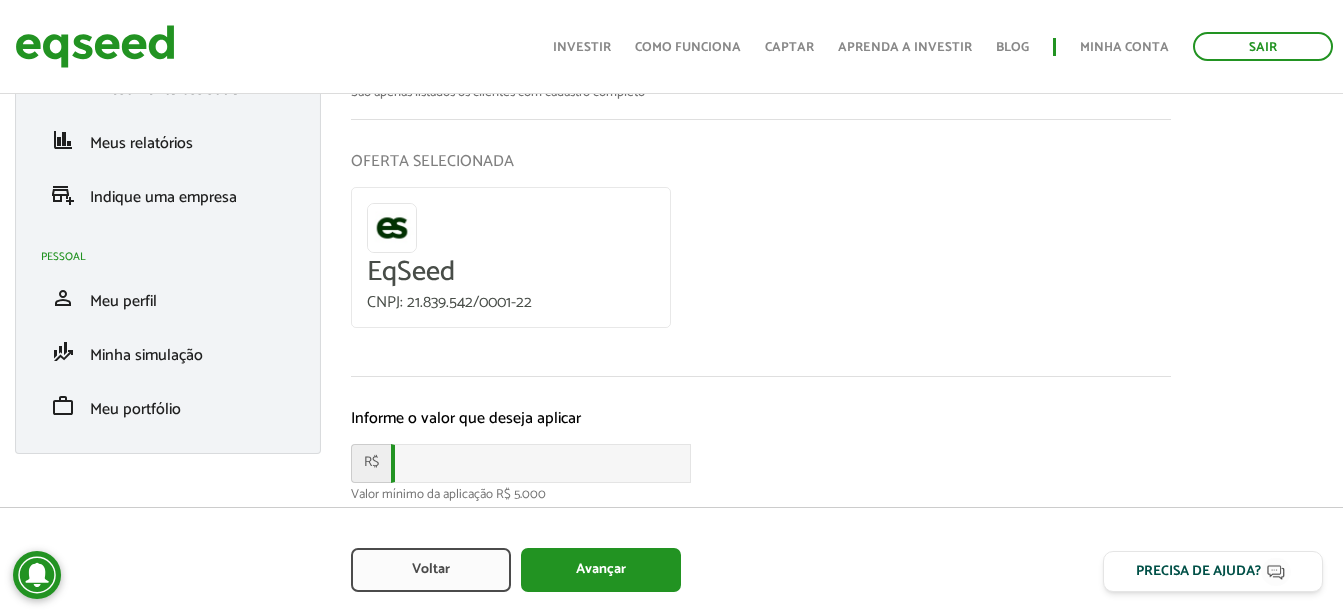 scroll, scrollTop: 271, scrollLeft: 0, axis: vertical 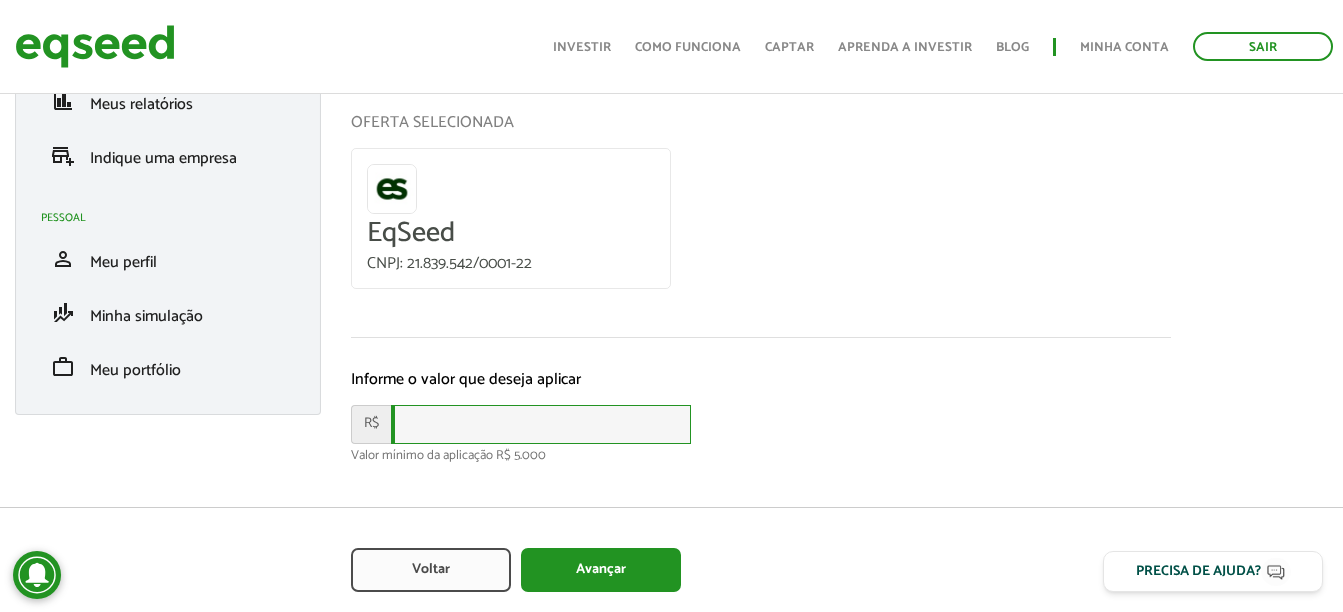 click at bounding box center (541, 424) 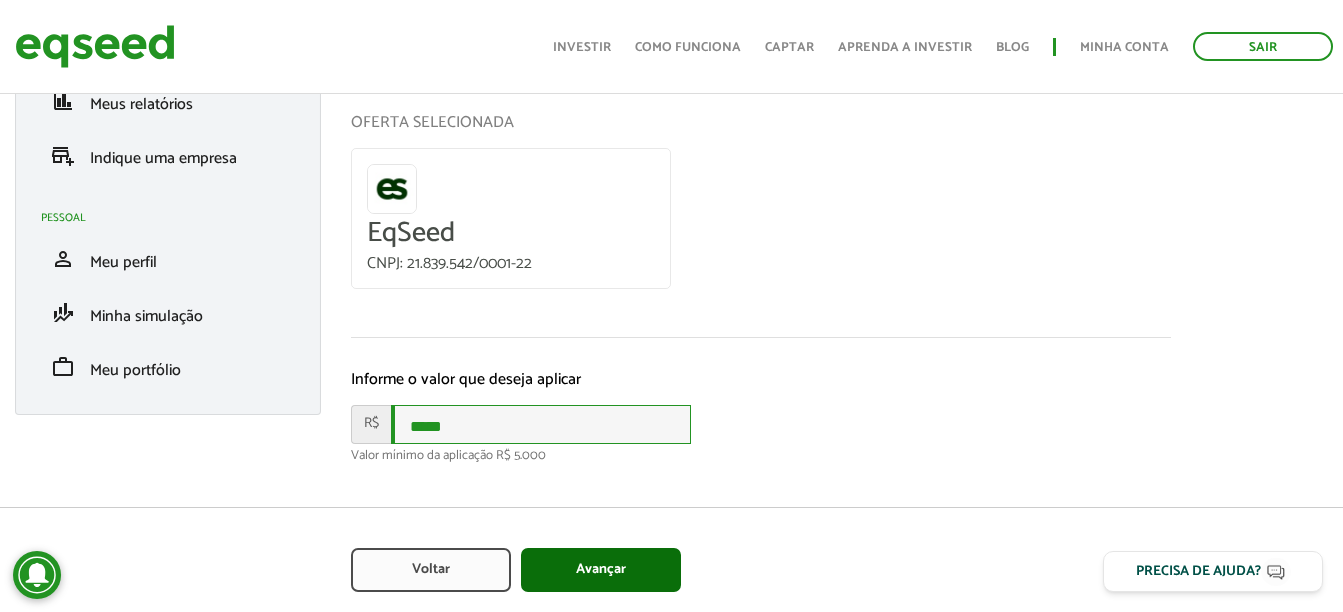 type on "*****" 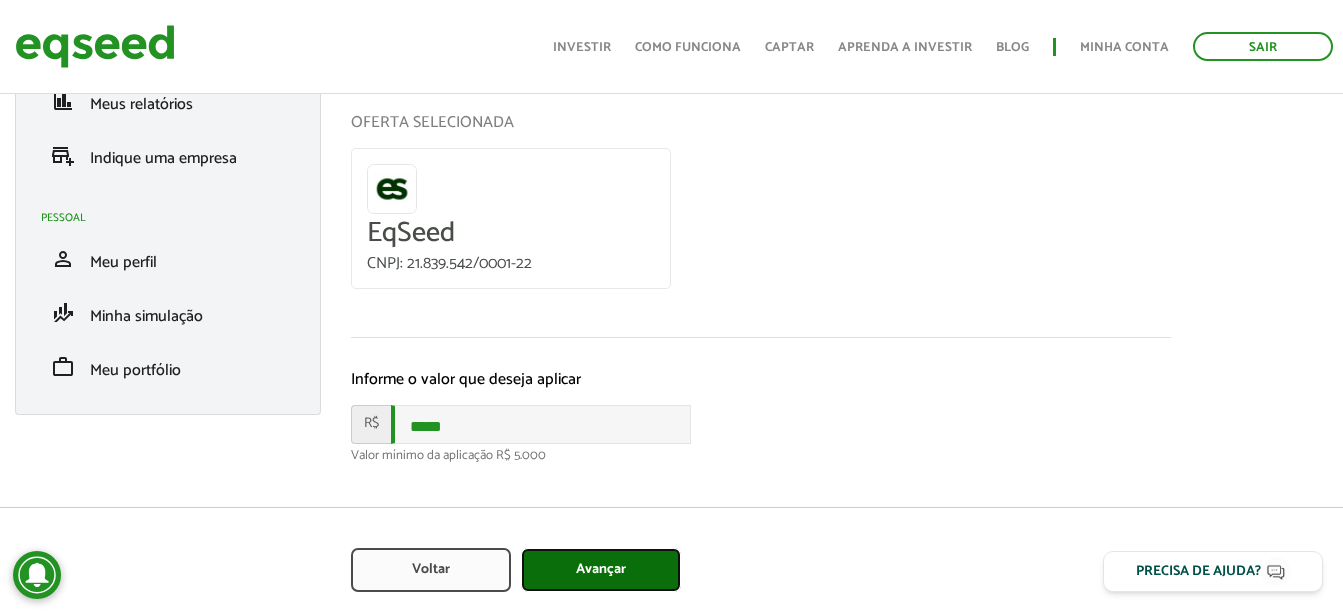 click on "Avançar" at bounding box center (601, 570) 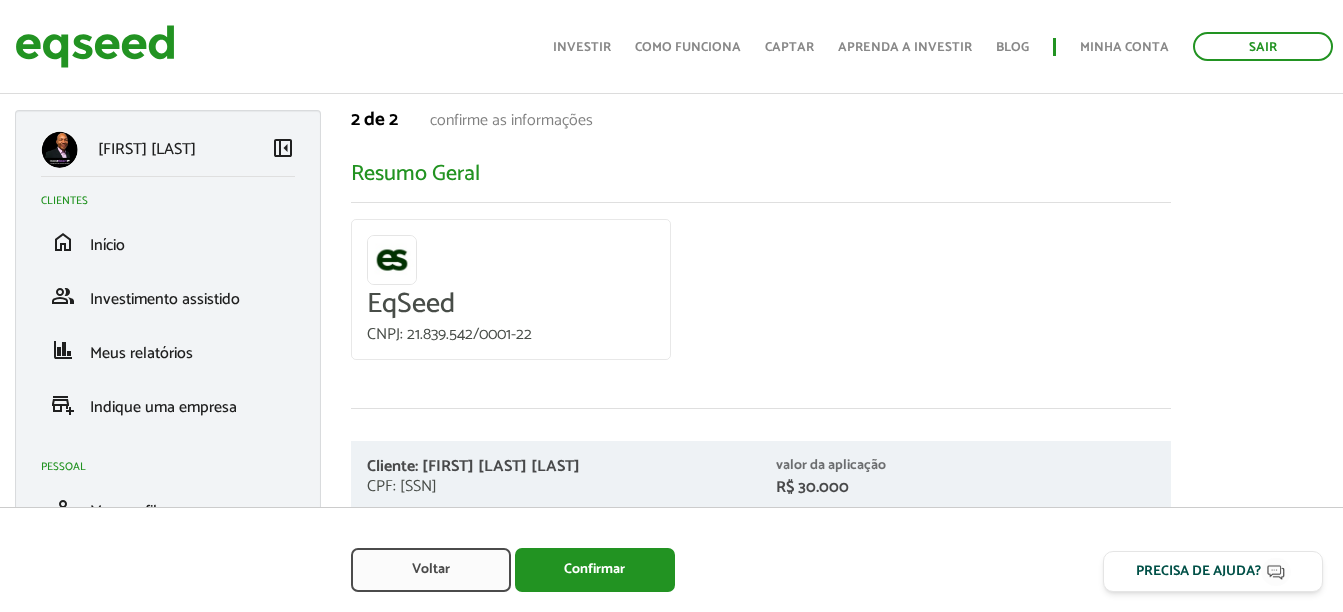 scroll, scrollTop: 112, scrollLeft: 0, axis: vertical 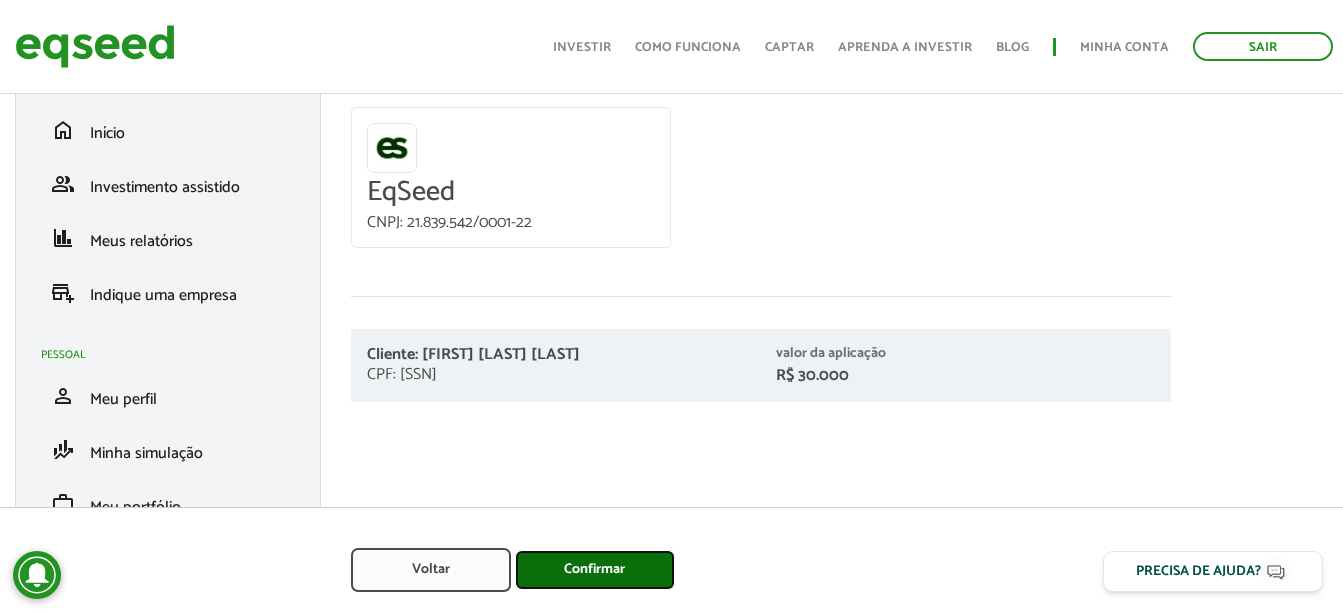 click on "Confirmar" at bounding box center (595, 570) 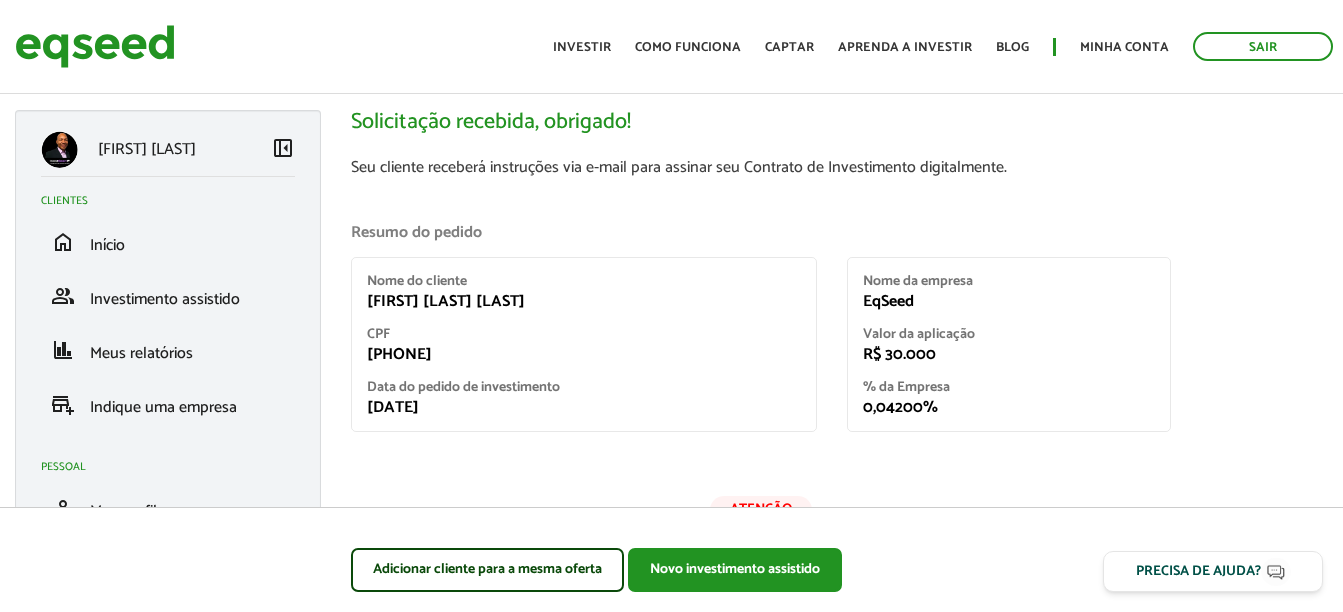 scroll, scrollTop: 0, scrollLeft: 0, axis: both 